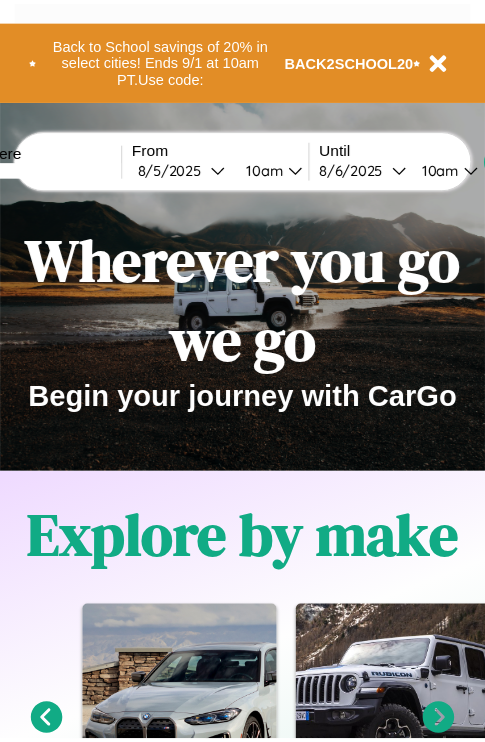 scroll, scrollTop: 0, scrollLeft: 0, axis: both 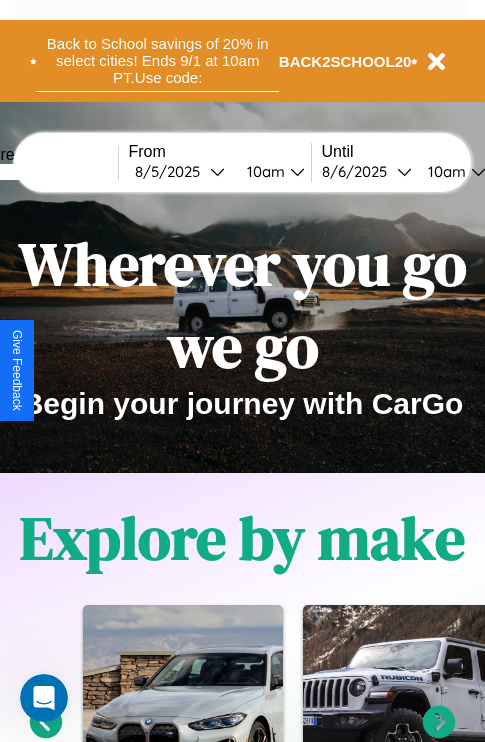 click on "Back to School savings of 20% in select cities! Ends 9/1 at 10am PT.  Use code:" at bounding box center [158, 61] 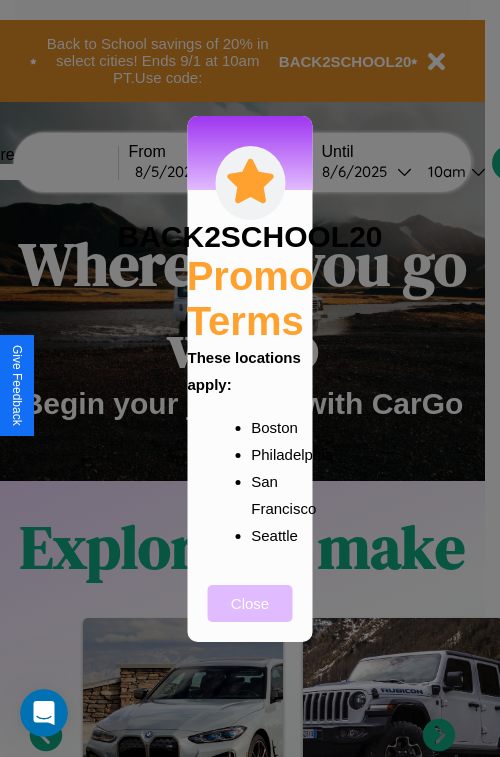 click on "Close" at bounding box center (250, 603) 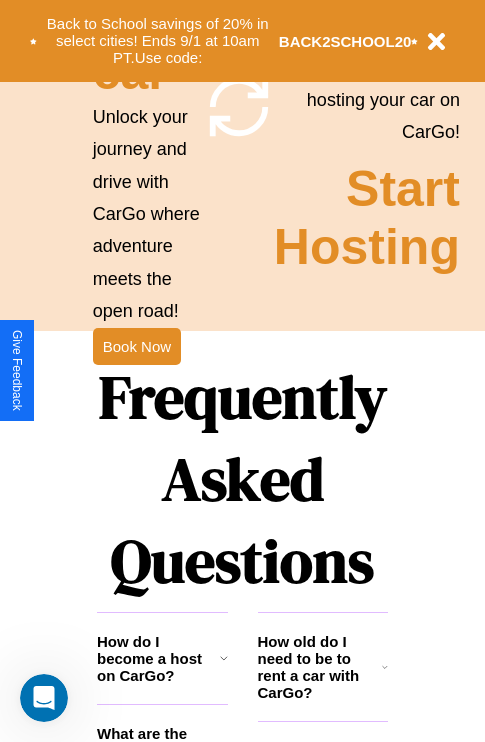 scroll, scrollTop: 2423, scrollLeft: 0, axis: vertical 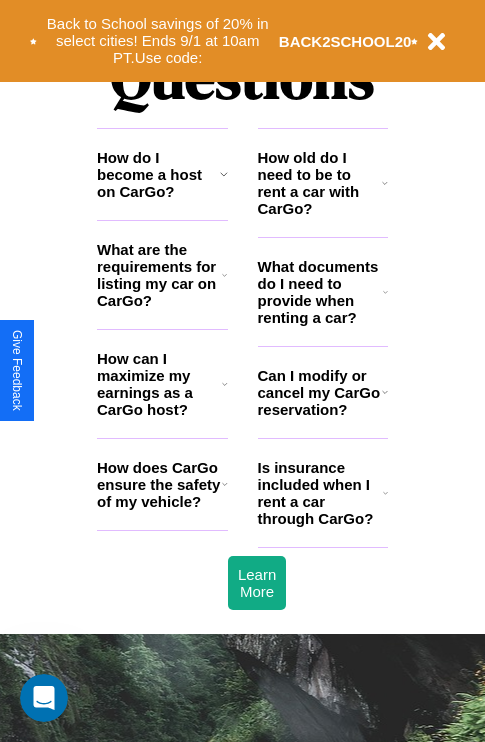 click on "How old do I need to be to rent a car with CarGo?" at bounding box center (320, 183) 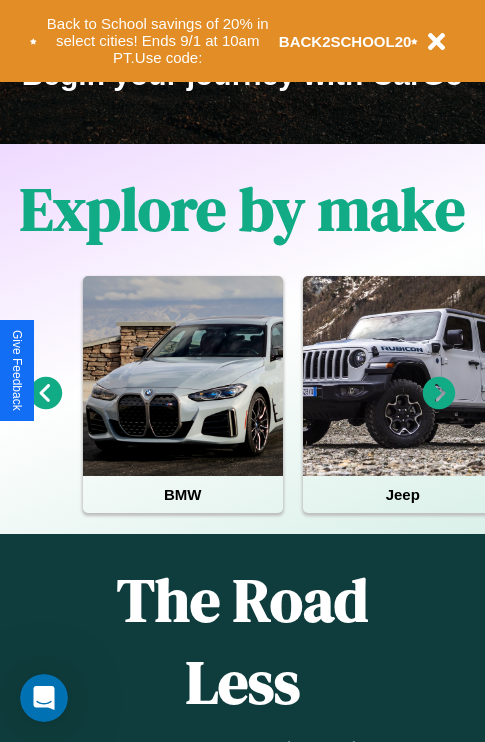 scroll, scrollTop: 308, scrollLeft: 0, axis: vertical 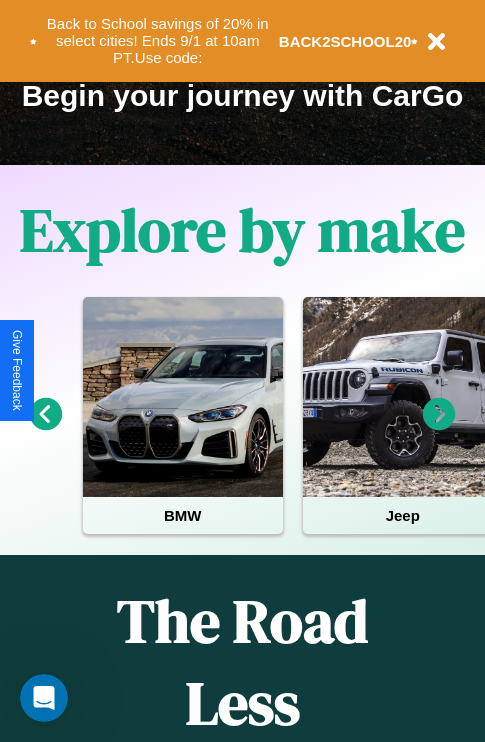 click 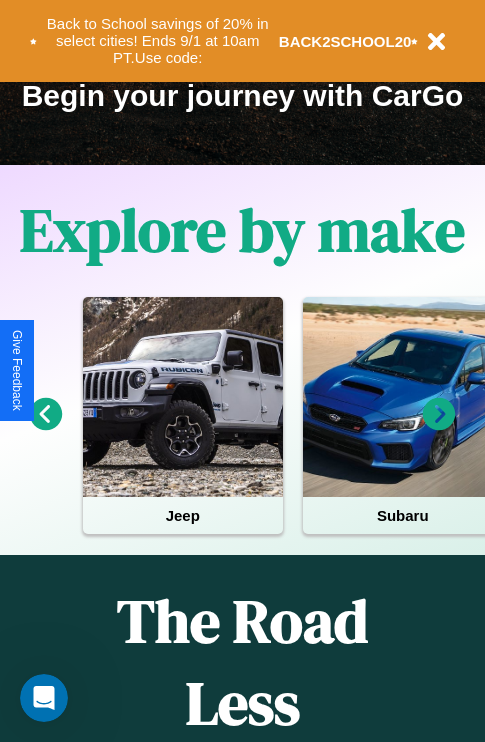 click 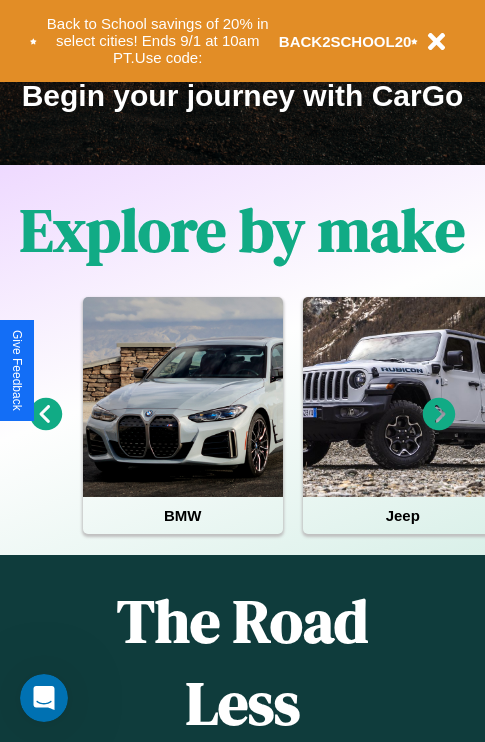 click 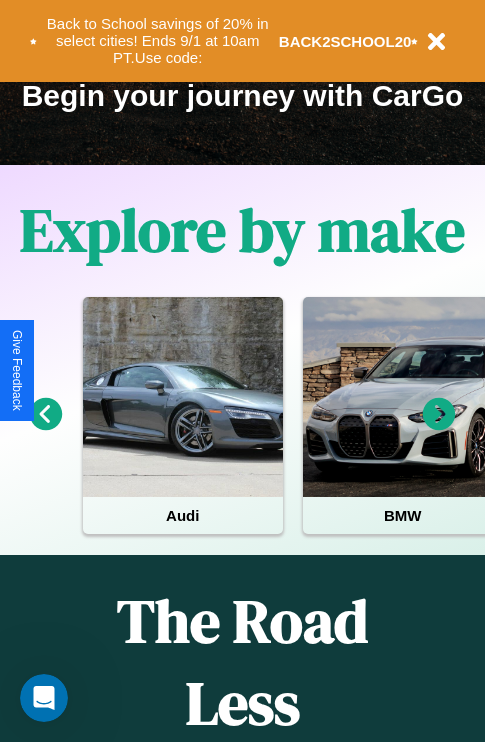 scroll, scrollTop: 0, scrollLeft: 0, axis: both 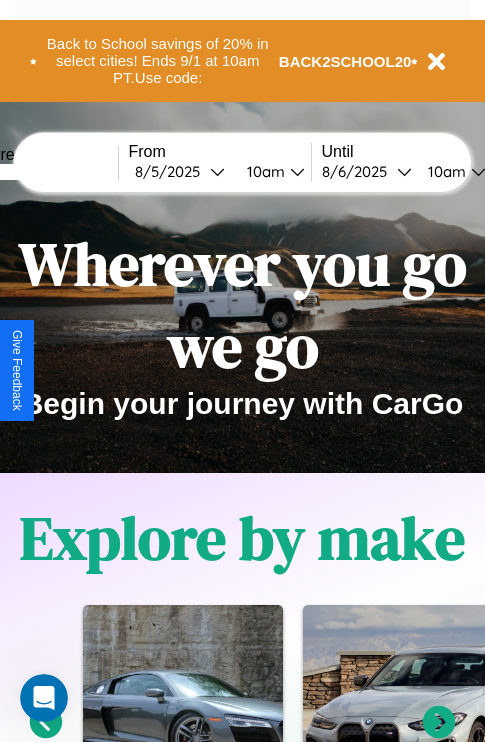 click at bounding box center [43, 172] 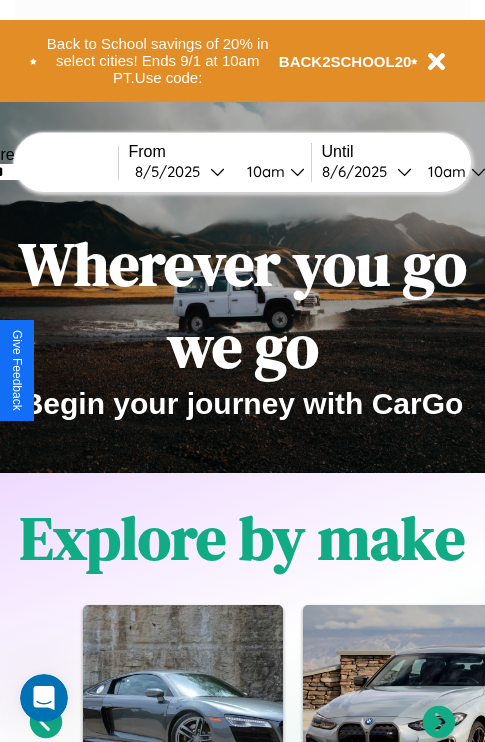 type on "******" 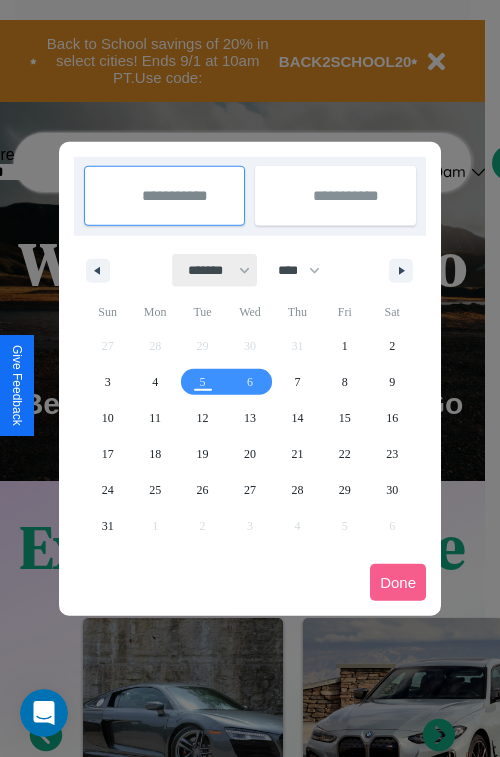 click on "******* ******** ***** ***** *** **** **** ****** ********* ******* ******** ********" at bounding box center (215, 270) 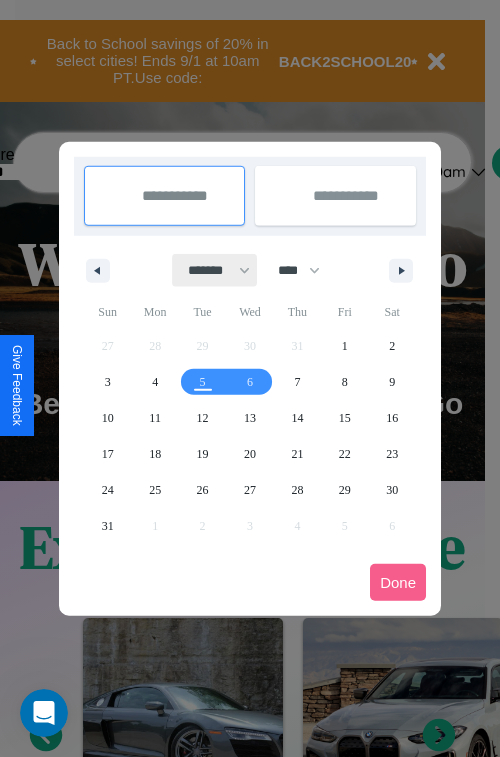 select on "*" 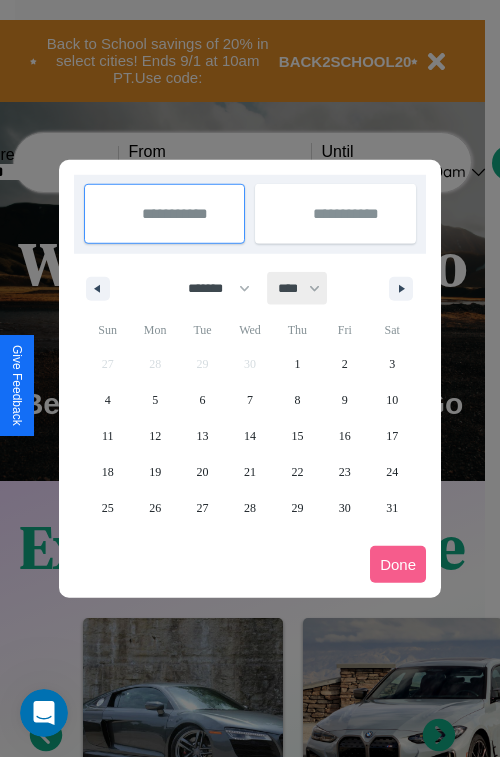 click on "**** **** **** **** **** **** **** **** **** **** **** **** **** **** **** **** **** **** **** **** **** **** **** **** **** **** **** **** **** **** **** **** **** **** **** **** **** **** **** **** **** **** **** **** **** **** **** **** **** **** **** **** **** **** **** **** **** **** **** **** **** **** **** **** **** **** **** **** **** **** **** **** **** **** **** **** **** **** **** **** **** **** **** **** **** **** **** **** **** **** **** **** **** **** **** **** **** **** **** **** **** **** **** **** **** **** **** **** **** **** **** **** **** **** **** **** **** **** **** **** ****" at bounding box center [298, 288] 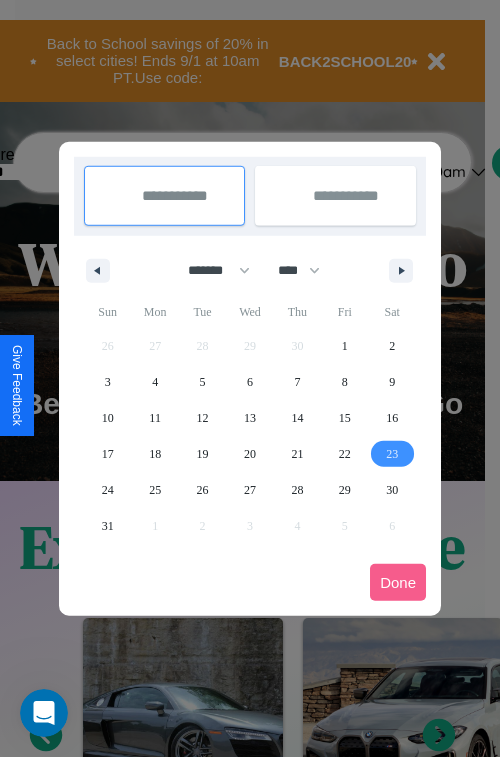 click on "23" at bounding box center (392, 454) 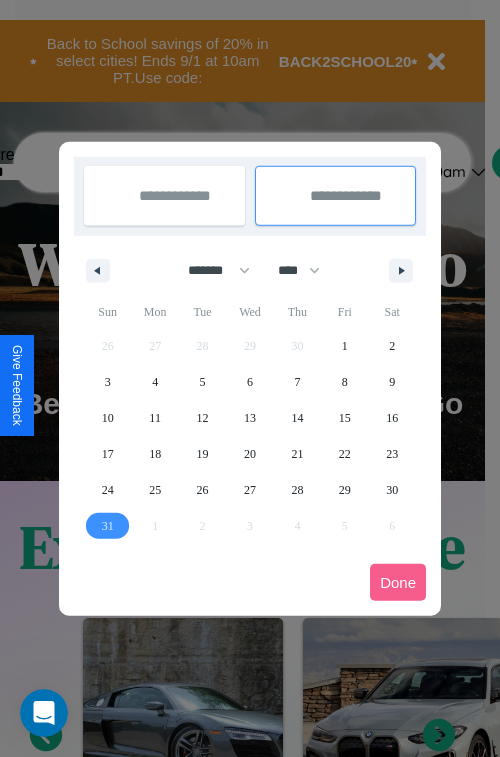 click on "31" at bounding box center (108, 526) 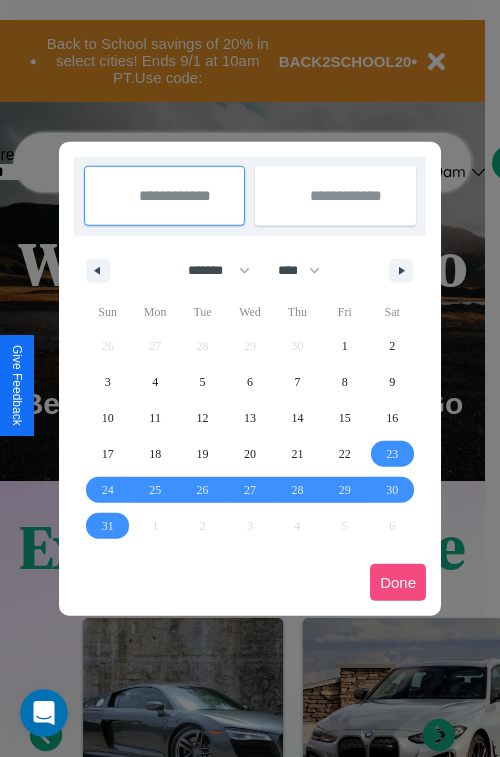 click on "Done" at bounding box center (398, 582) 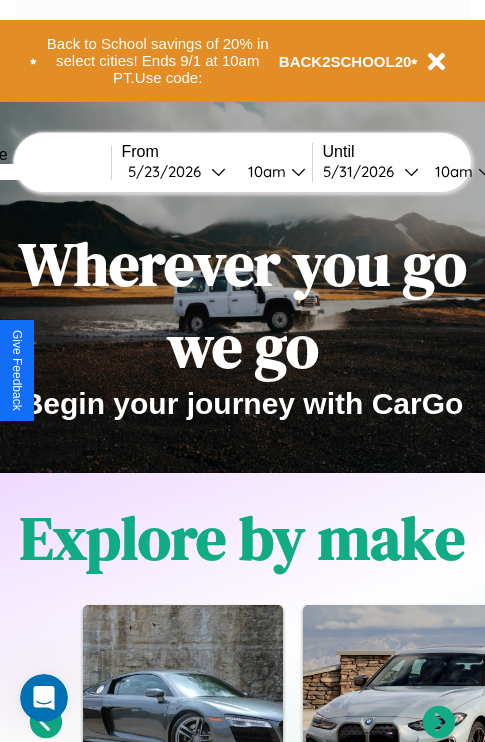 scroll, scrollTop: 0, scrollLeft: 75, axis: horizontal 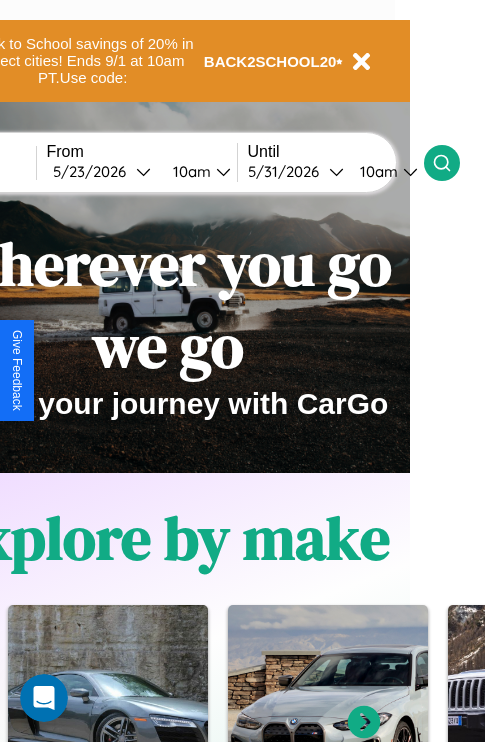 click 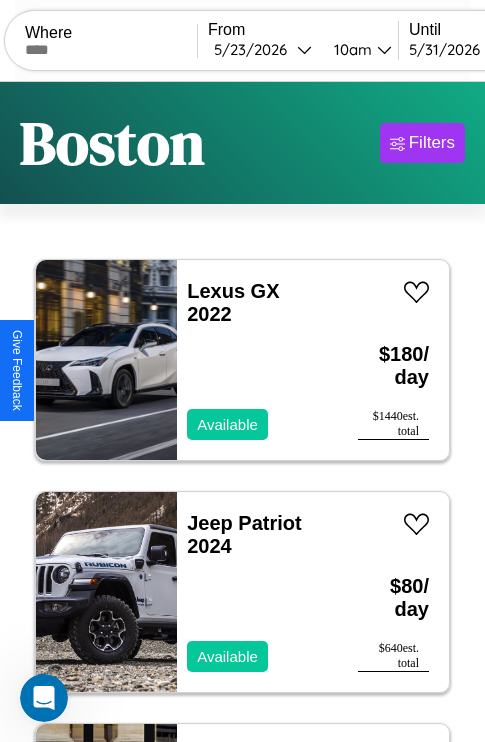 scroll, scrollTop: 66, scrollLeft: 0, axis: vertical 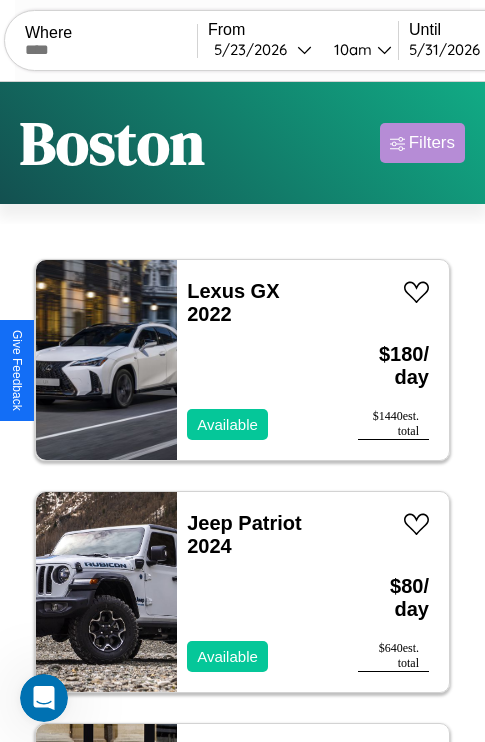 click on "Filters" at bounding box center (432, 143) 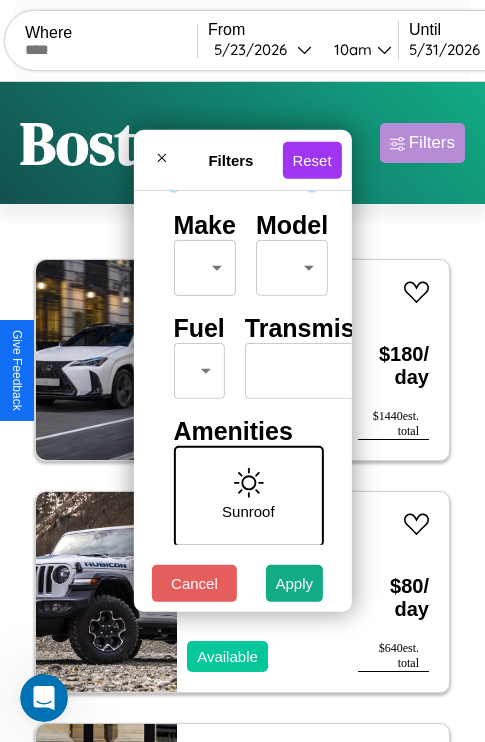 scroll, scrollTop: 162, scrollLeft: 0, axis: vertical 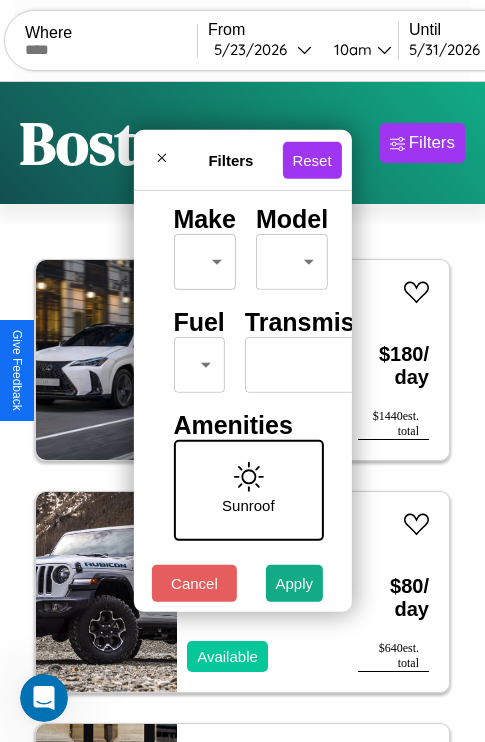 click on "CarGo Where From [DATE] [TIME] Until [DATE] [TIME] Become a Host Login Sign Up [CITY] Filters 42  cars in this area These cars can be picked up in this city. Lexus   GX   2022 Available $ 180  / day $ 1440  est. total Jeep   Patriot   2024 Available $ 80  / day $ 640  est. total Alfa Romeo   Spider   2014 Available $ 40  / day $ 320  est. total Hyundai   Sonata   2020 Available $ 40  / day $ 320  est. total Jaguar   XJ8   2016 Available $ 120  / day $ 960  est. total Maserati   MC20   2020 Unavailable $ 150  / day $ 1200  est. total Mercedes   L1316   2022 Available $ 60  / day $ 480  est. total Hyundai   XG350   2014 Available $ 50  / day $ 400  est. total Audi   Q8   2019 Available $ 130  / day $ 1040  est. total Mercedes   240   2020 Available $ 160  / day $ 1280  est. total Jaguar   XK8   2016 Unavailable $ 90  / day $ 720  est. total Acura   Vigor   2016 Available $ 140  / day $ 1120  est. total Chevrolet   Astro Van   2022 Available $ 170  / day $ 1360  est. total Ford   Malibu Sedan   2023 $" at bounding box center [242, 412] 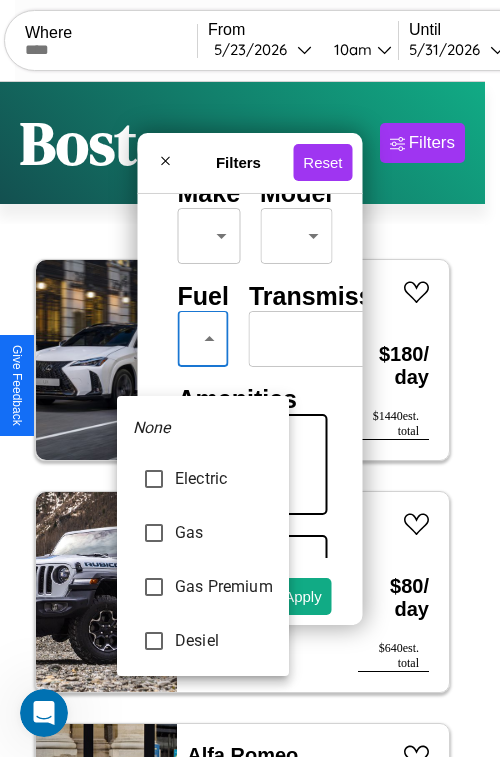 type on "***" 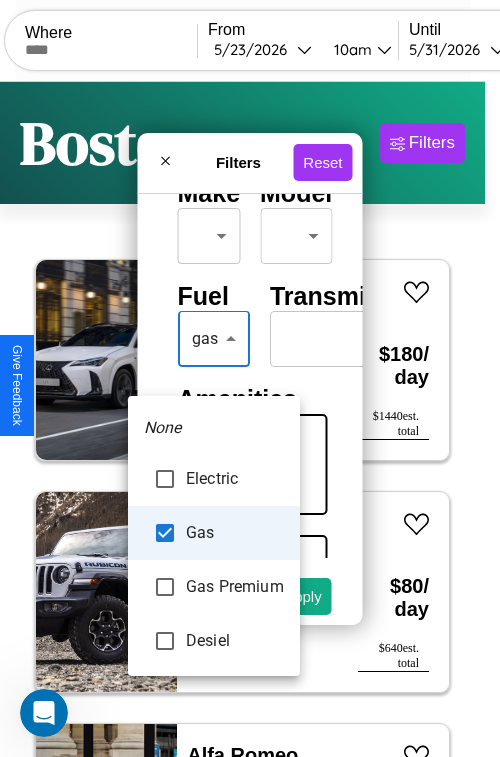 click at bounding box center [250, 378] 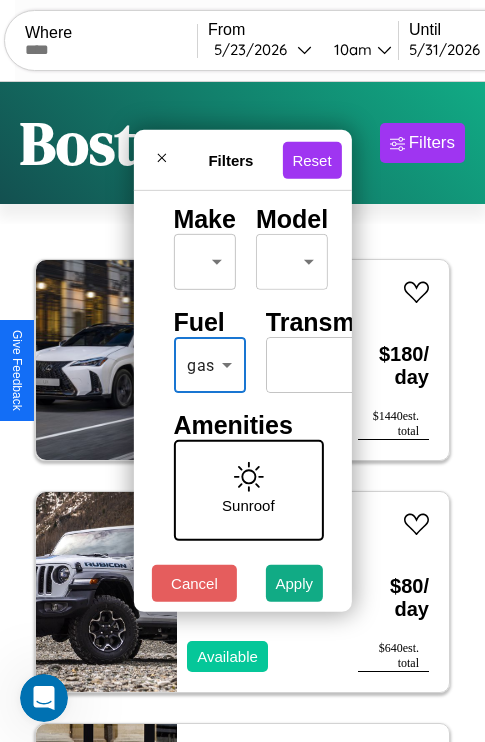 scroll, scrollTop: 162, scrollLeft: 84, axis: both 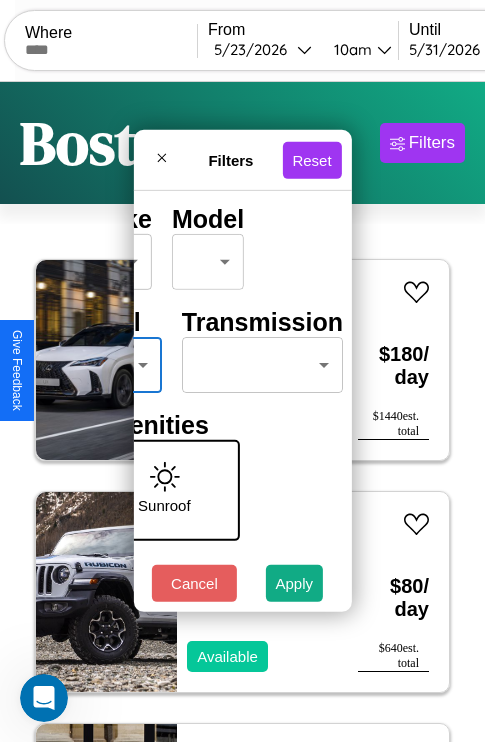 click on "CarGo Where From [DATE] [TIME] Until [DATE] [TIME] Become a Host Login Sign Up [CITY] Filters 42  cars in this area These cars can be picked up in this city. Lexus   GX   2022 Available $ 180  / day $ 1440  est. total Jeep   Patriot   2024 Available $ 80  / day $ 640  est. total Alfa Romeo   Spider   2014 Available $ 40  / day $ 320  est. total Hyundai   Sonata   2020 Available $ 40  / day $ 320  est. total Jaguar   XJ8   2016 Available $ 120  / day $ 960  est. total Maserati   MC20   2020 Unavailable $ 150  / day $ 1200  est. total Mercedes   L1316   2022 Available $ 60  / day $ 480  est. total Hyundai   XG350   2014 Available $ 50  / day $ 400  est. total Audi   Q8   2019 Available $ 130  / day $ 1040  est. total Mercedes   240   2020 Available $ 160  / day $ 1280  est. total Jaguar   XK8   2016 Unavailable $ 90  / day $ 720  est. total Acura   Vigor   2016 Available $ 140  / day $ 1120  est. total Chevrolet   Astro Van   2022 Available $ 170  / day $ 1360  est. total Ford   Malibu Sedan   2023 $" at bounding box center (242, 412) 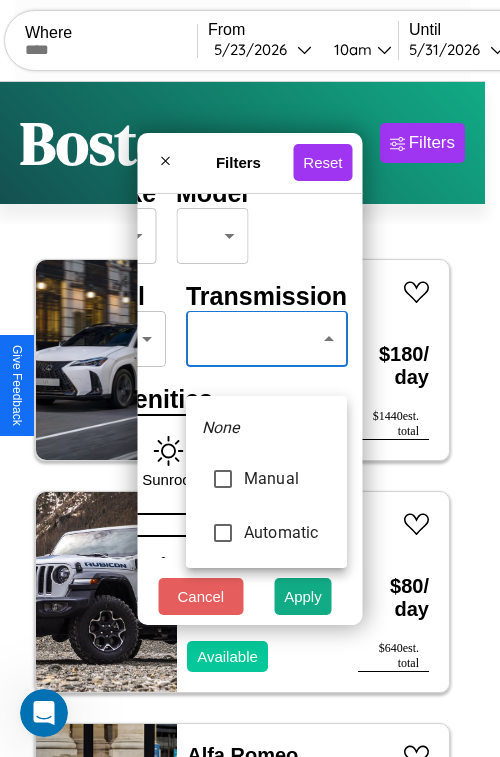 type on "*********" 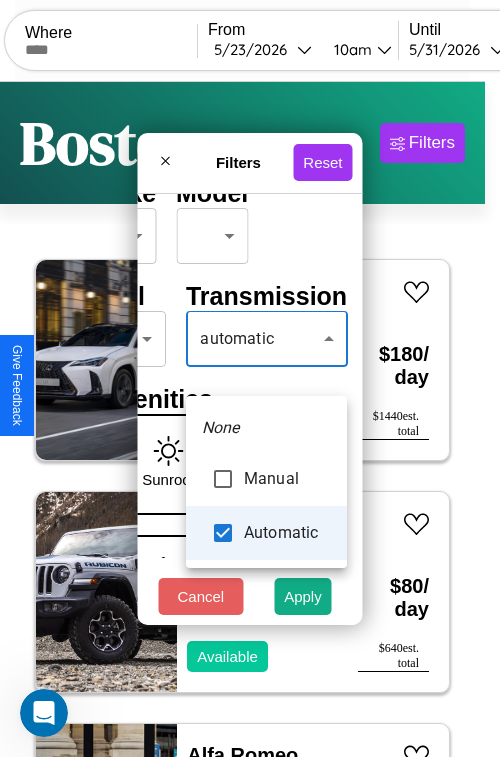 click at bounding box center (250, 378) 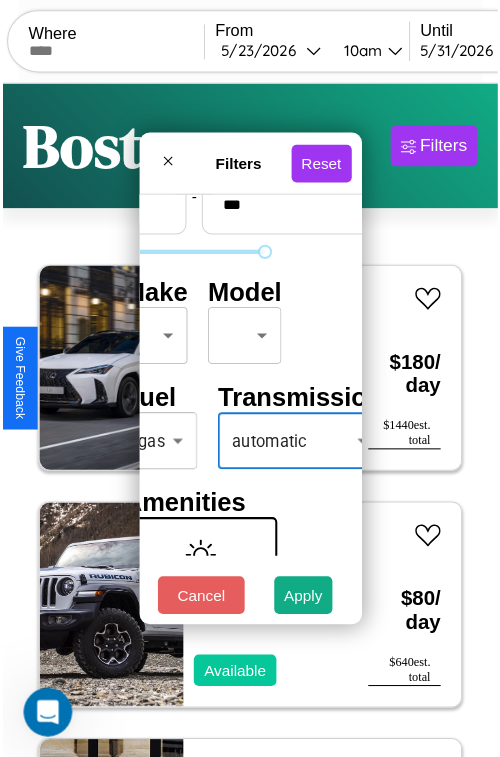 scroll, scrollTop: 59, scrollLeft: 40, axis: both 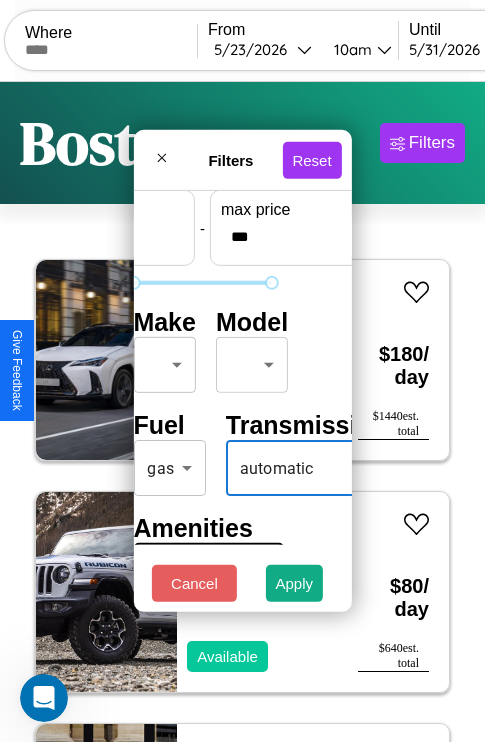 click on "CarGo Where From [DATE] [TIME] Until [DATE] [TIME] Become a Host Login Sign Up [CITY] Filters 42  cars in this area These cars can be picked up in this city. Lexus   GX   2022 Available $ 180  / day $ 1440  est. total Jeep   Patriot   2024 Available $ 80  / day $ 640  est. total Alfa Romeo   Spider   2014 Available $ 40  / day $ 320  est. total Hyundai   Sonata   2020 Available $ 40  / day $ 320  est. total Jaguar   XJ8   2016 Available $ 120  / day $ 960  est. total Maserati   MC20   2020 Unavailable $ 150  / day $ 1200  est. total Mercedes   L1316   2022 Available $ 60  / day $ 480  est. total Hyundai   XG350   2014 Available $ 50  / day $ 400  est. total Audi   Q8   2019 Available $ 130  / day $ 1040  est. total Mercedes   240   2020 Available $ 160  / day $ 1280  est. total Jaguar   XK8   2016 Unavailable $ 90  / day $ 720  est. total Acura   Vigor   2016 Available $ 140  / day $ 1120  est. total Chevrolet   Astro Van   2022 Available $ 170  / day $ 1360  est. total Ford   Malibu Sedan   2023 $" at bounding box center [242, 412] 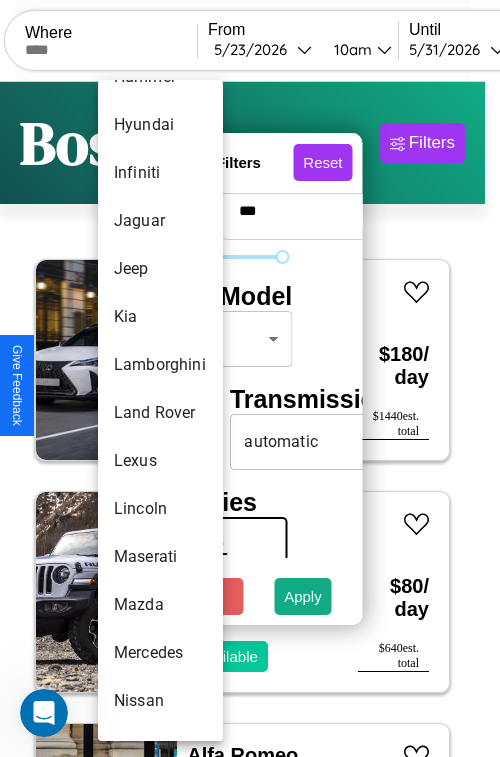 scroll, scrollTop: 854, scrollLeft: 0, axis: vertical 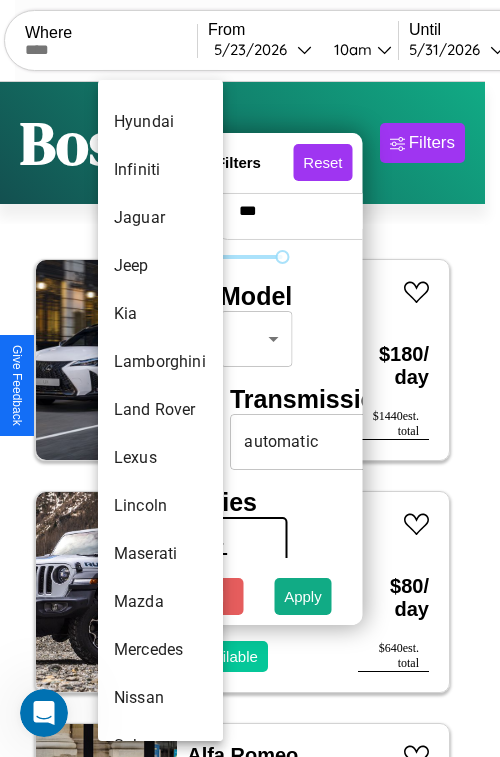 click on "Land Rover" at bounding box center (160, 410) 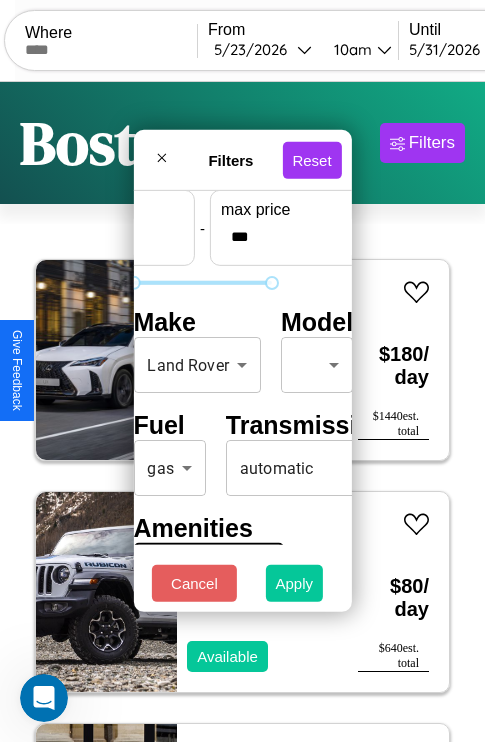 click on "Apply" at bounding box center (295, 583) 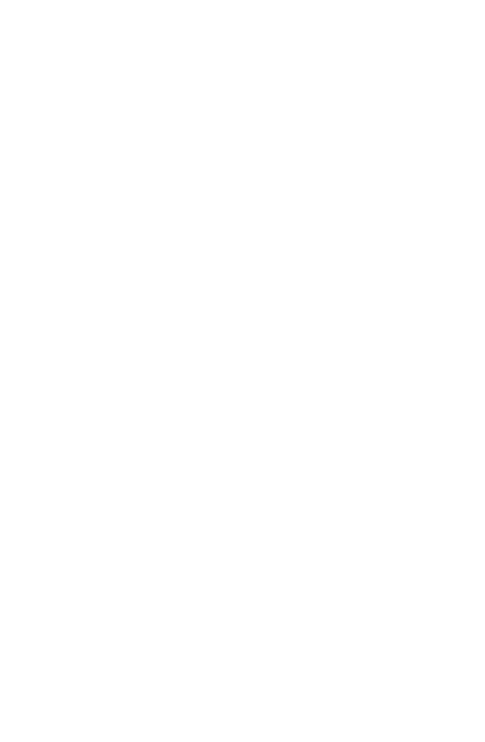 scroll, scrollTop: 0, scrollLeft: 0, axis: both 